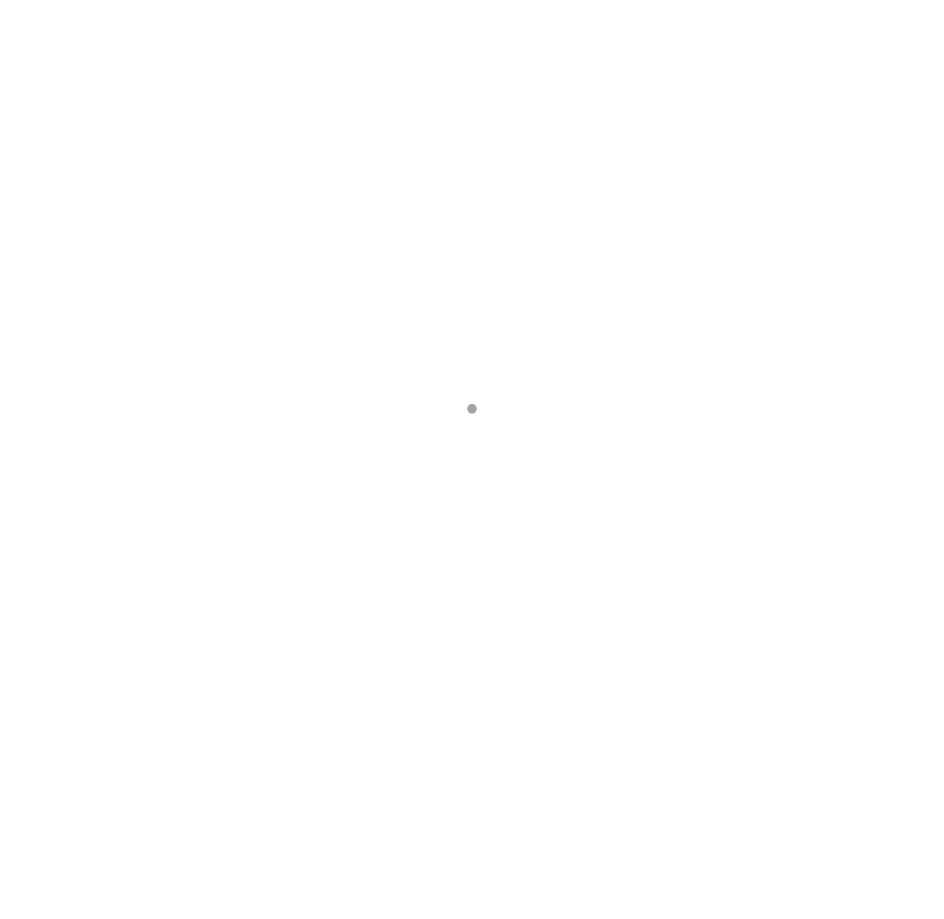 scroll, scrollTop: 0, scrollLeft: 0, axis: both 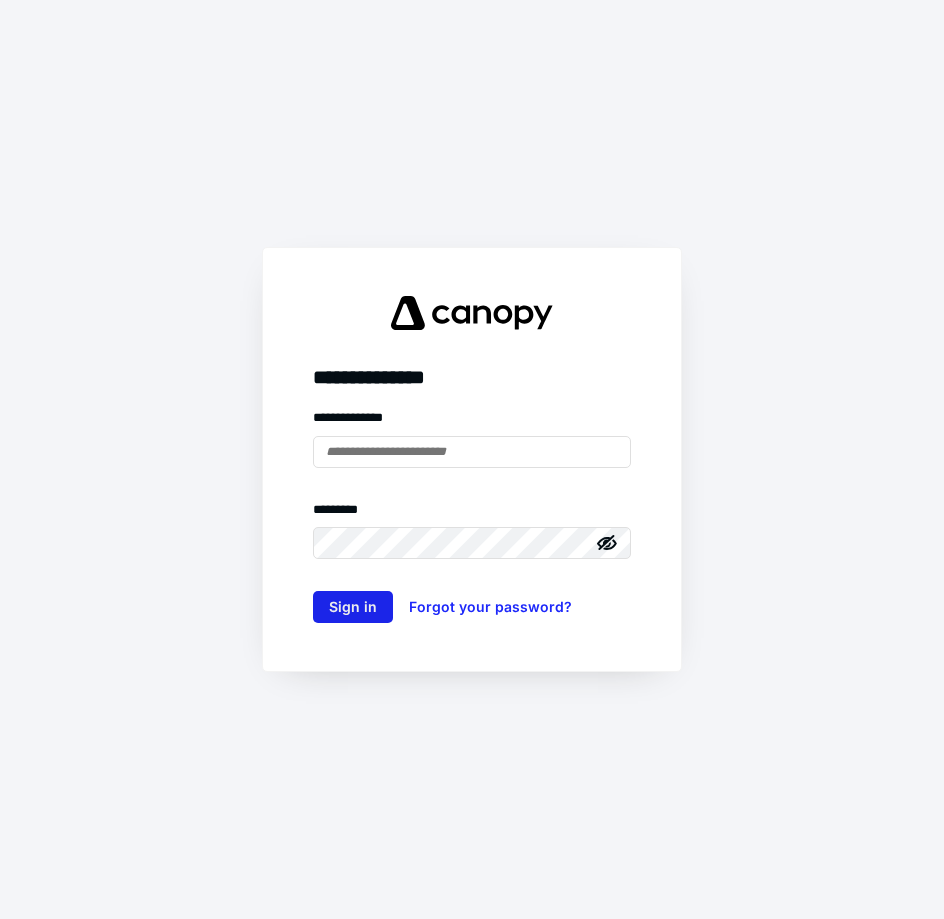 type on "**********" 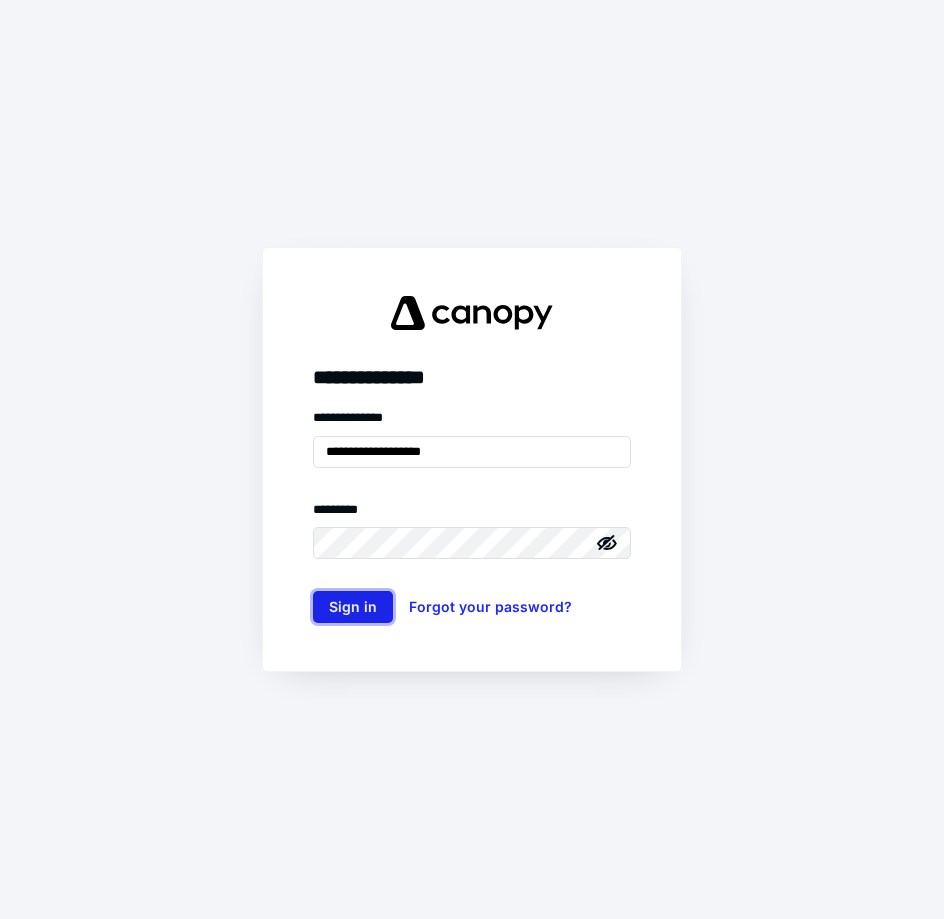 click on "Sign in" at bounding box center (353, 607) 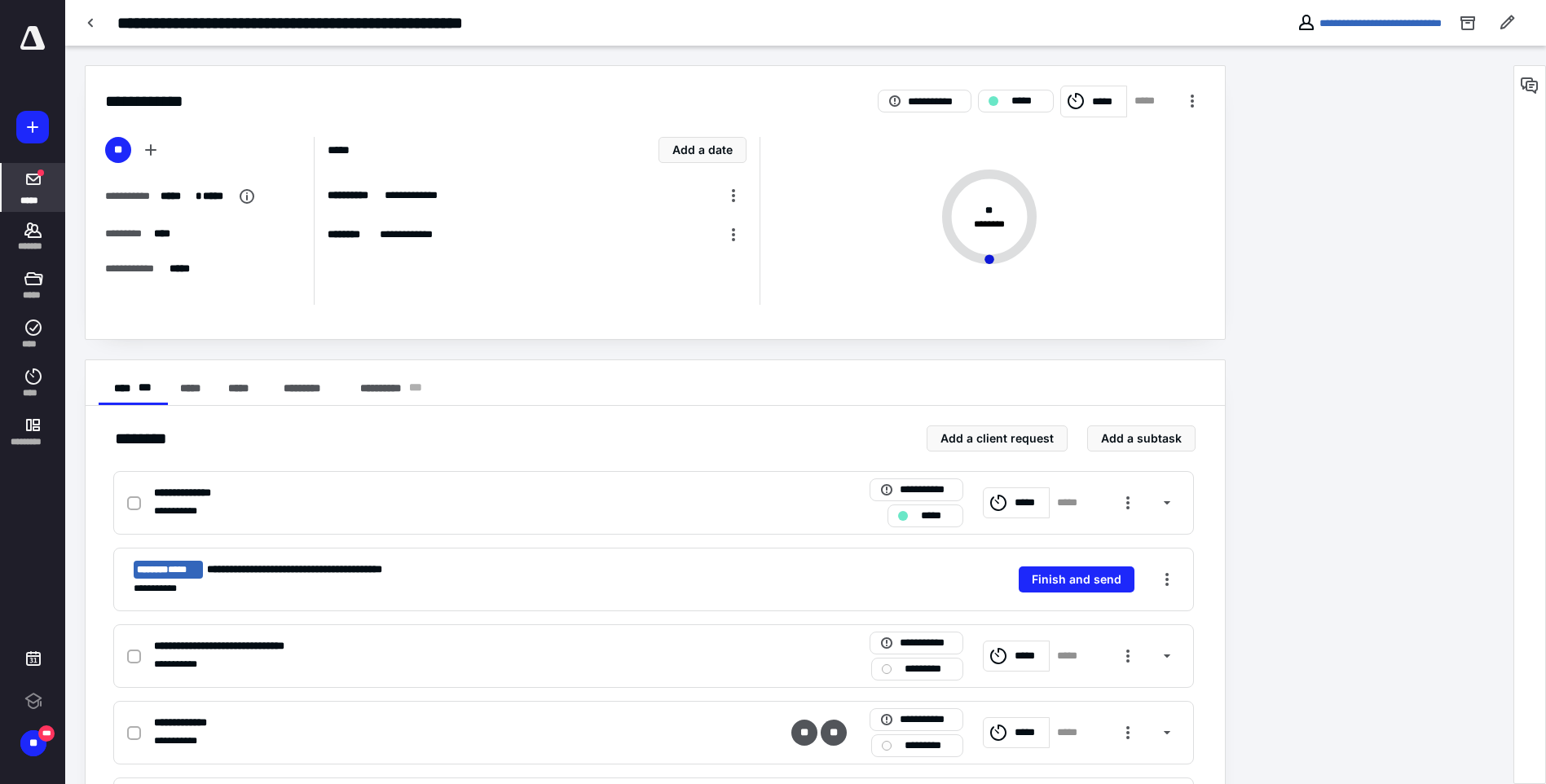 scroll, scrollTop: 0, scrollLeft: 0, axis: both 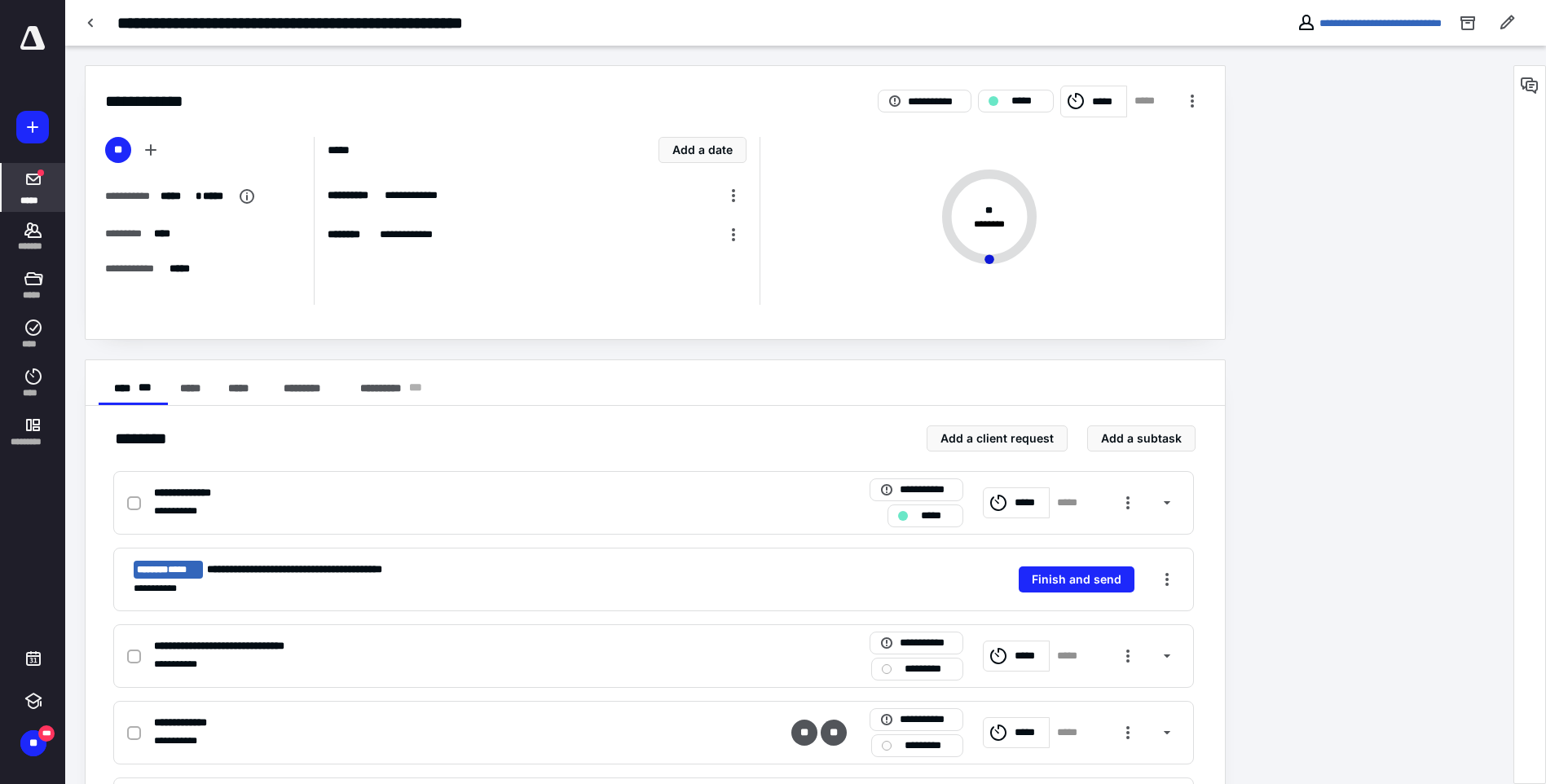 click 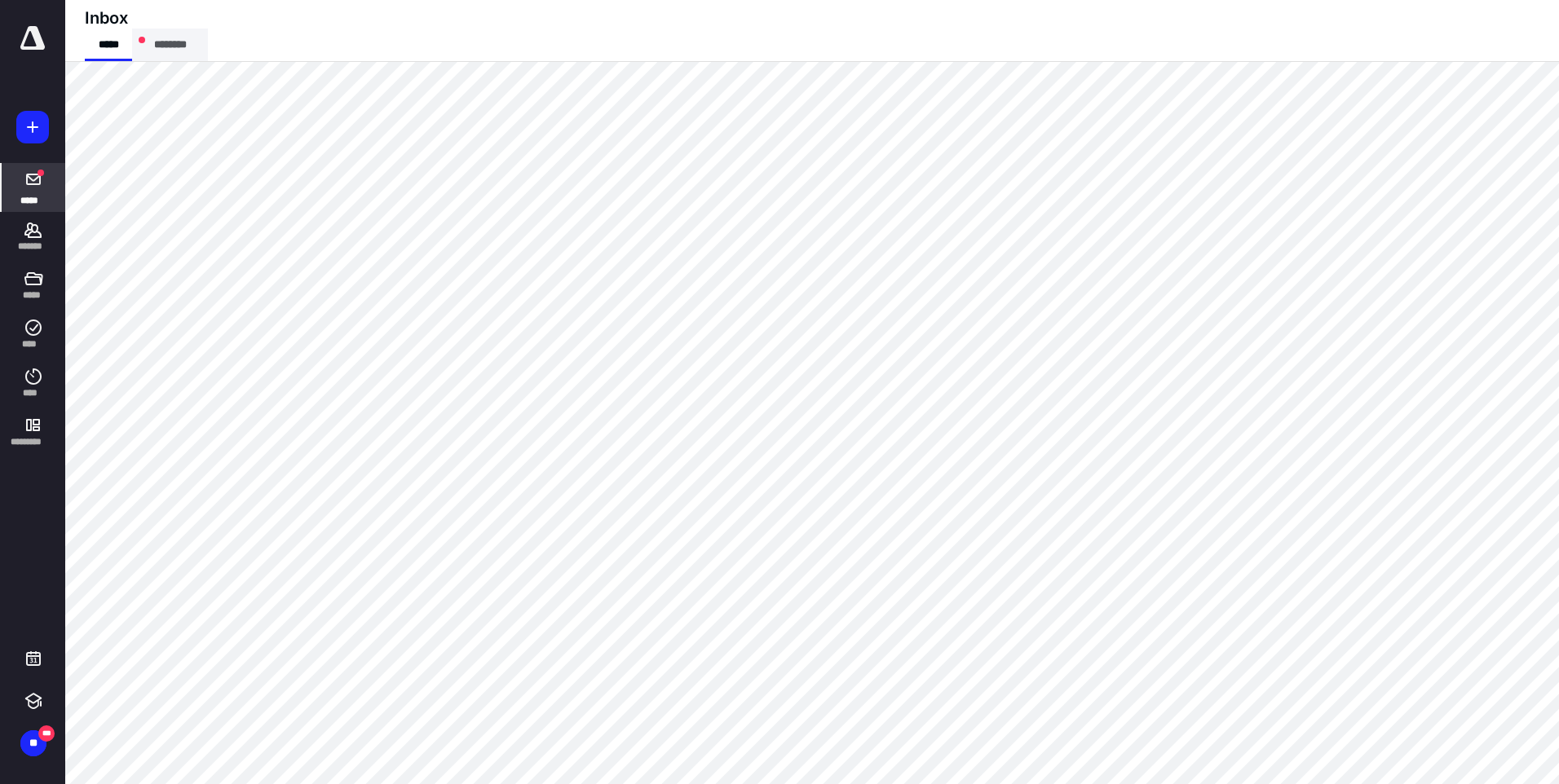 click on "********" at bounding box center (170, 45) 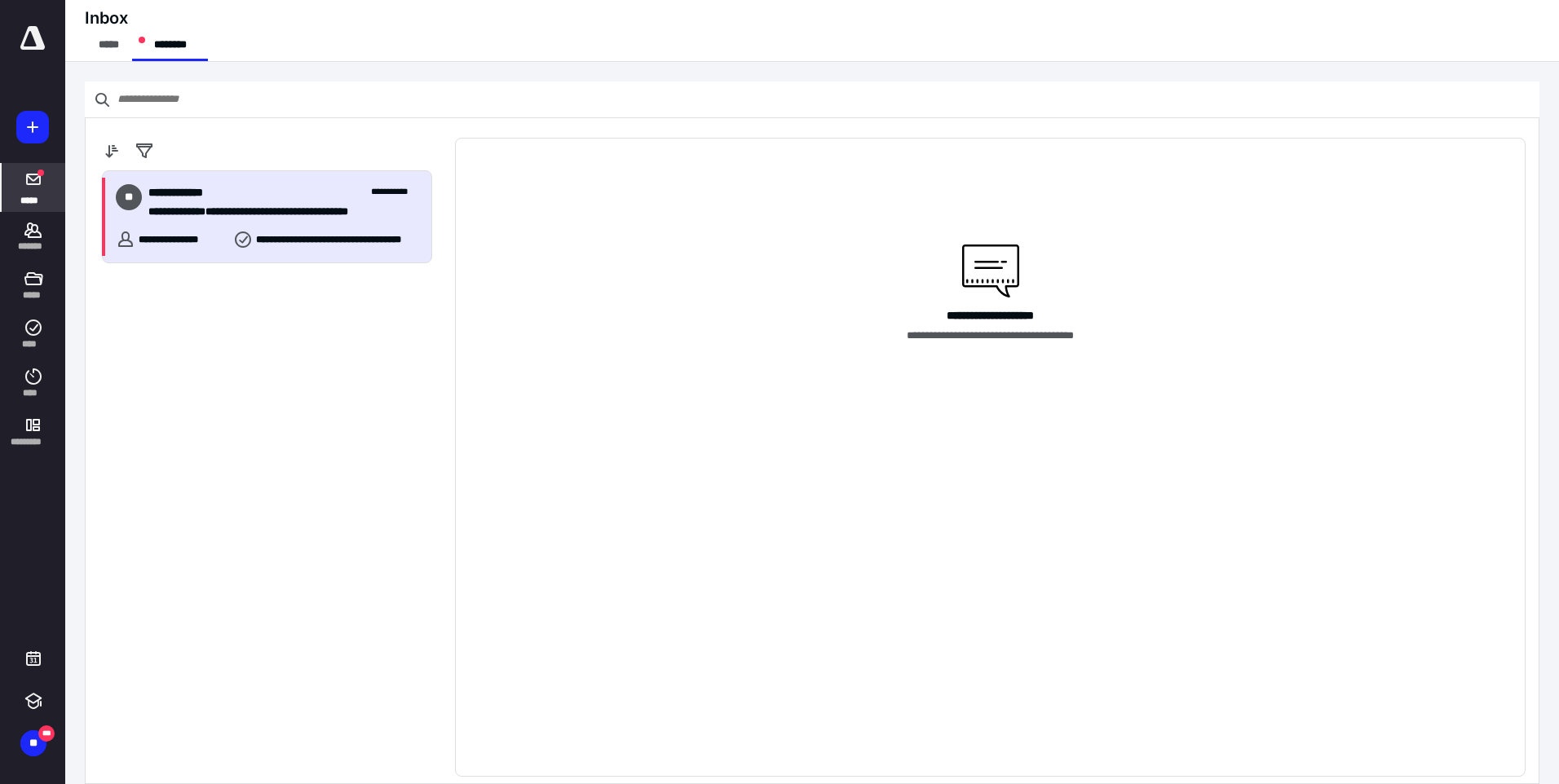 click on "**********" at bounding box center (283, 212) 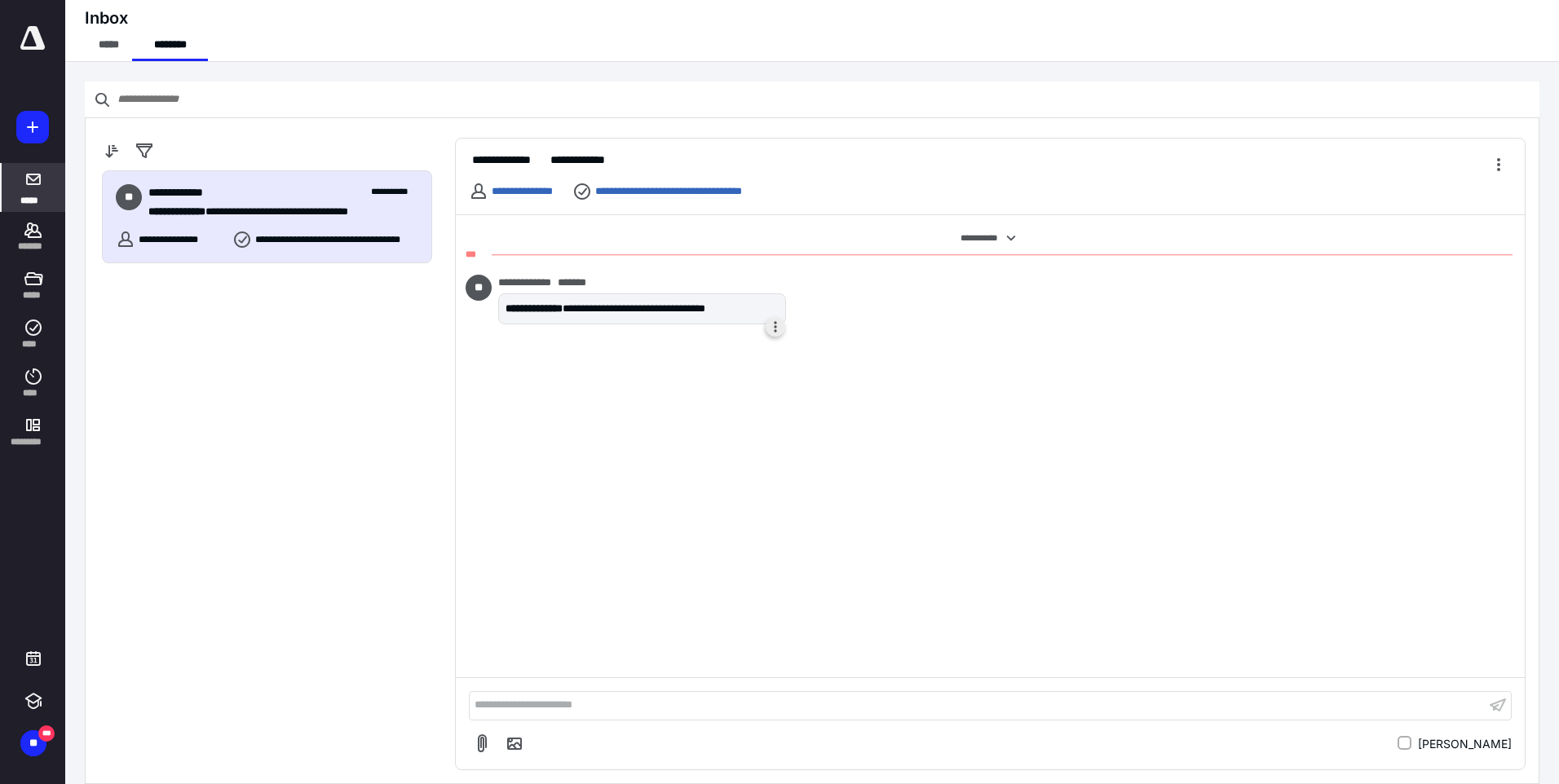 click at bounding box center [775, 327] 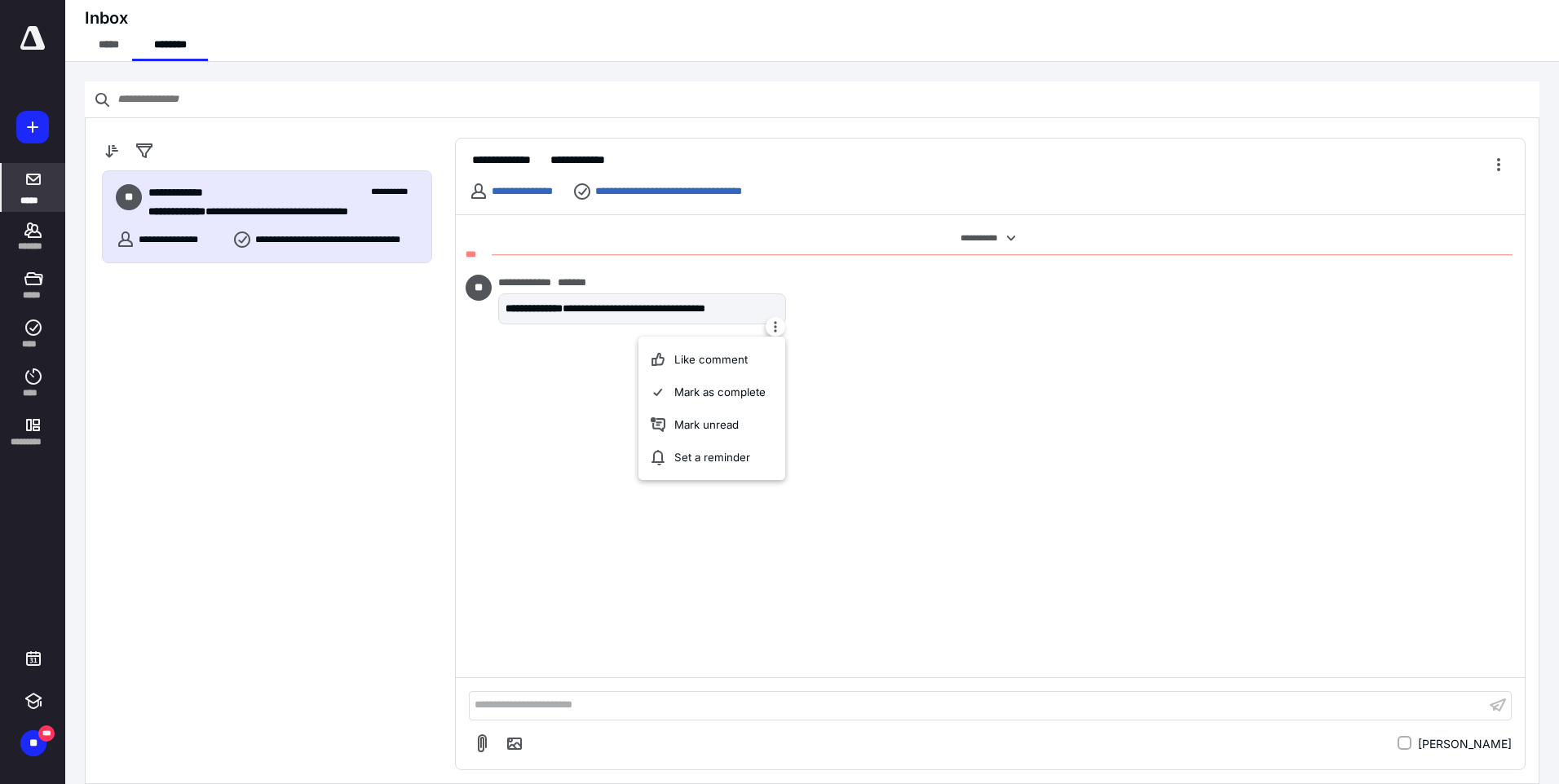 click on "**********" at bounding box center (990, 446) 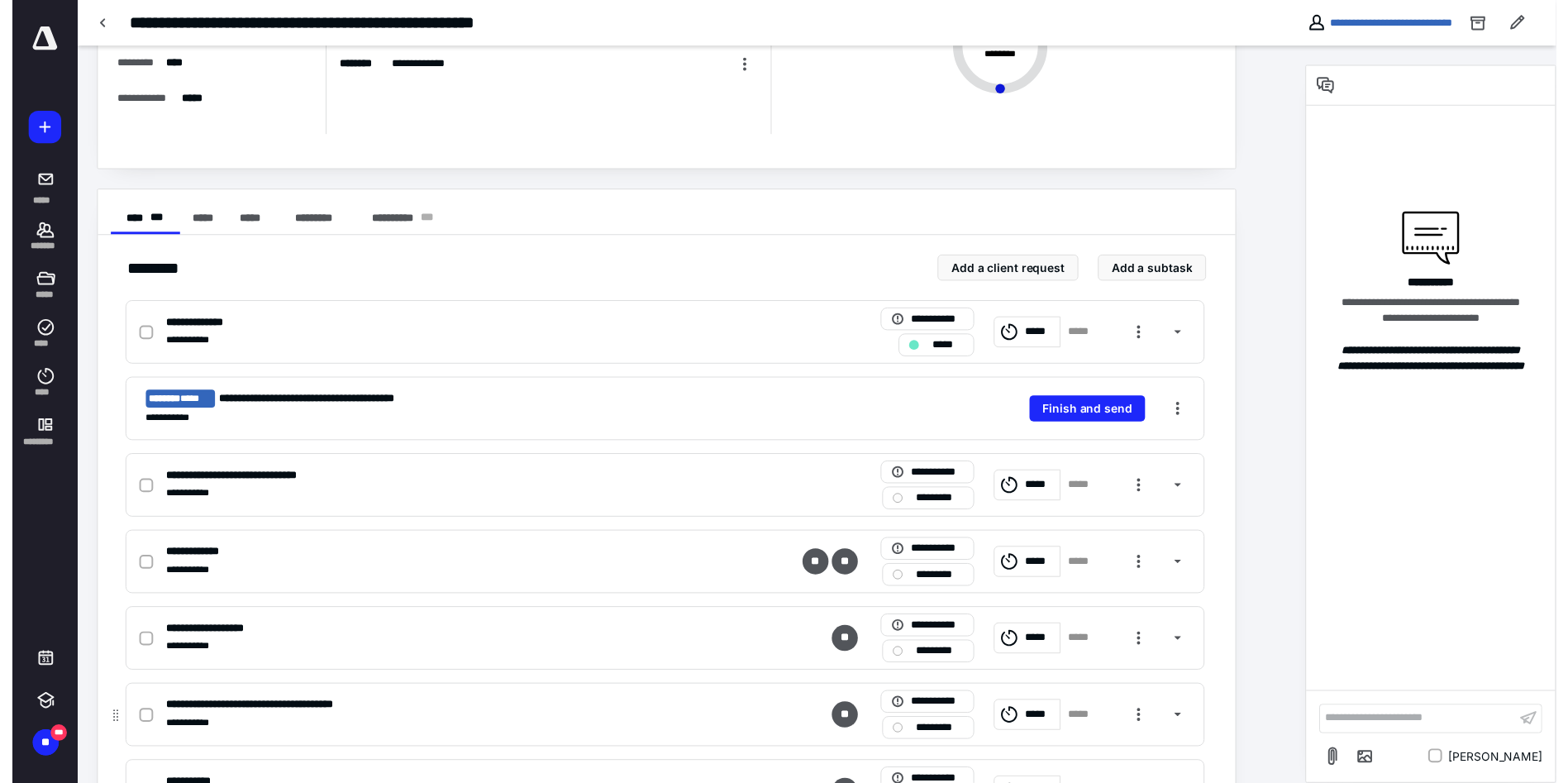 scroll, scrollTop: 0, scrollLeft: 0, axis: both 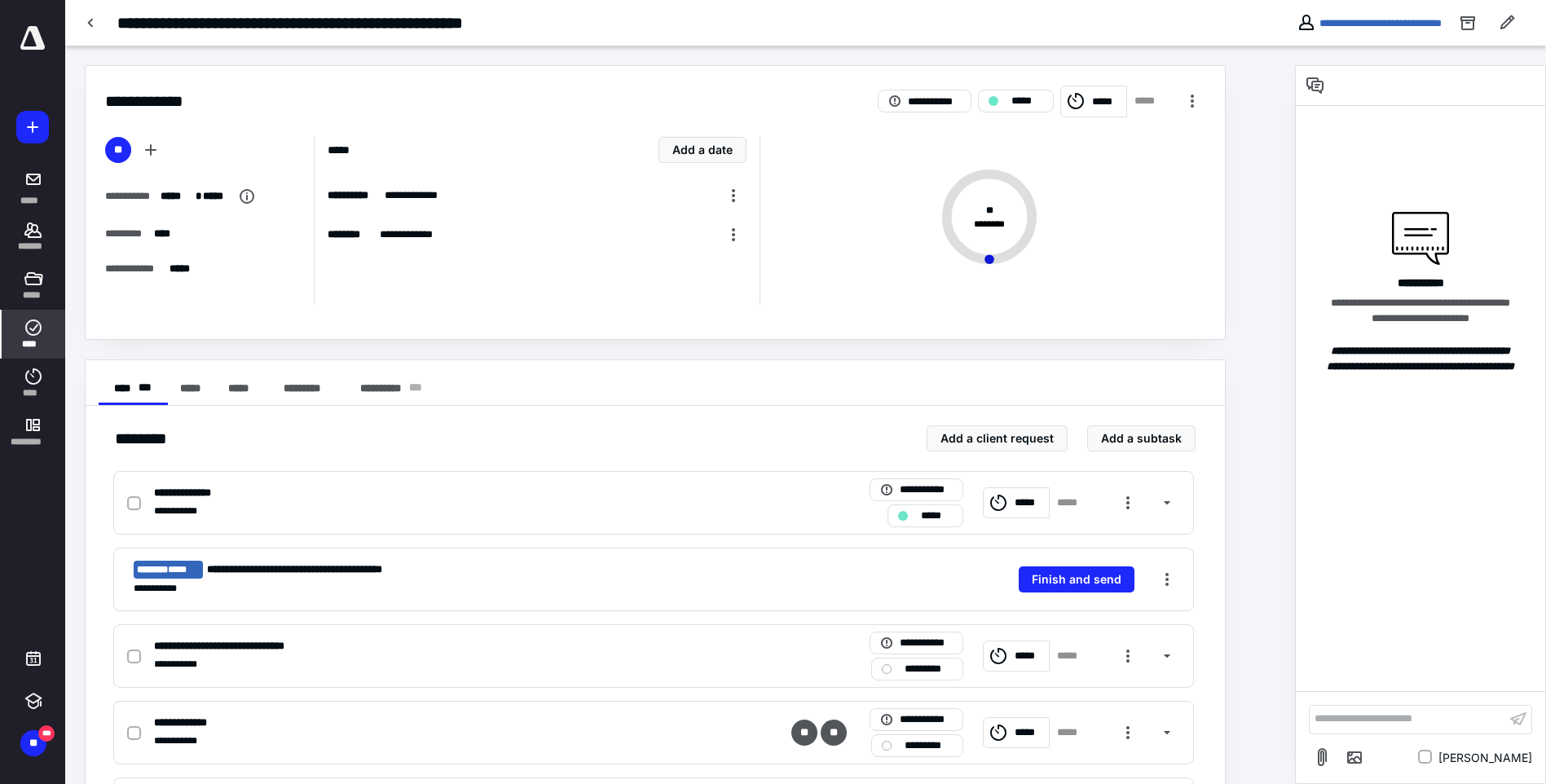 click on "****" at bounding box center [33, 334] 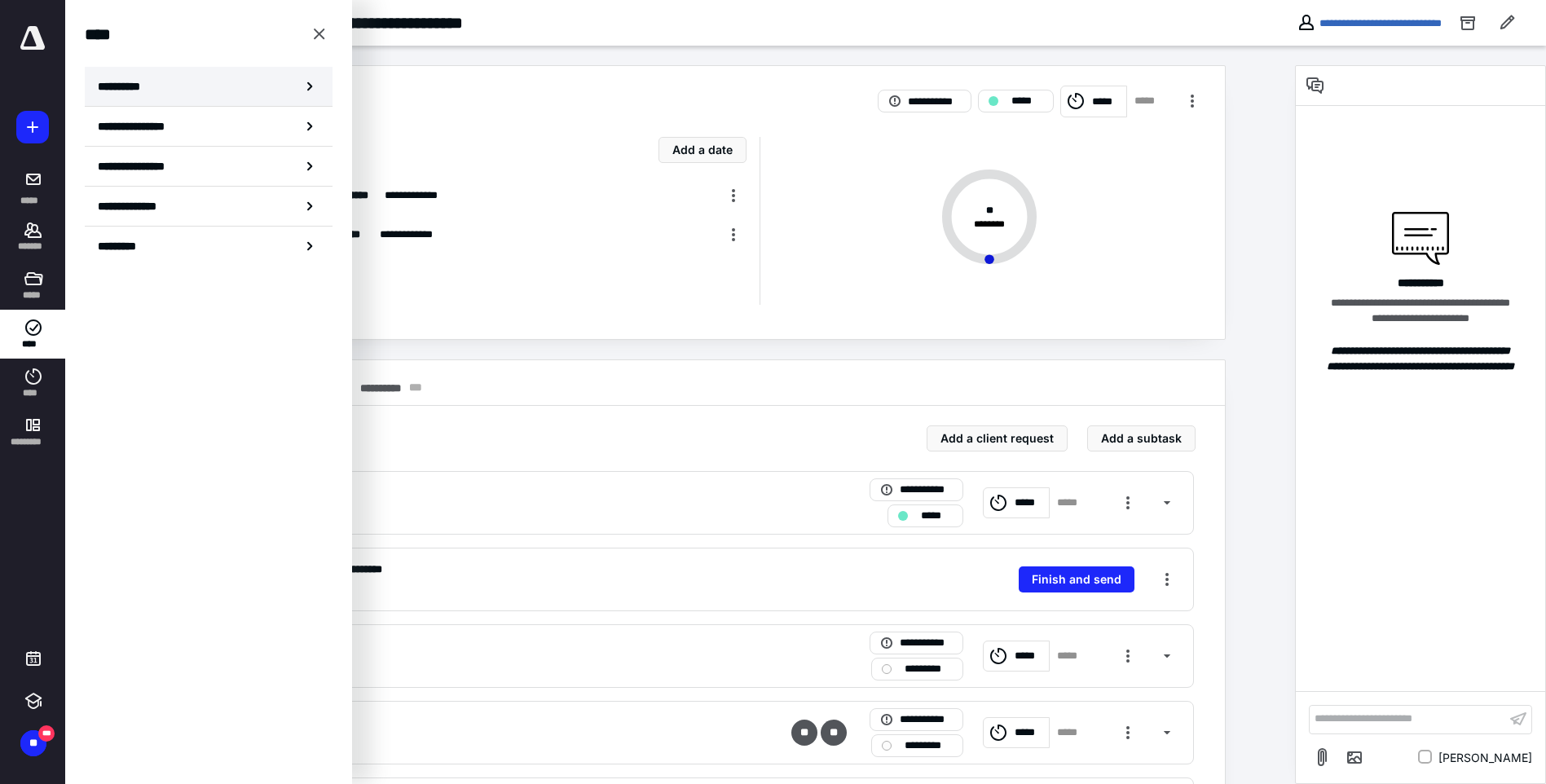 click on "**********" at bounding box center (125, 86) 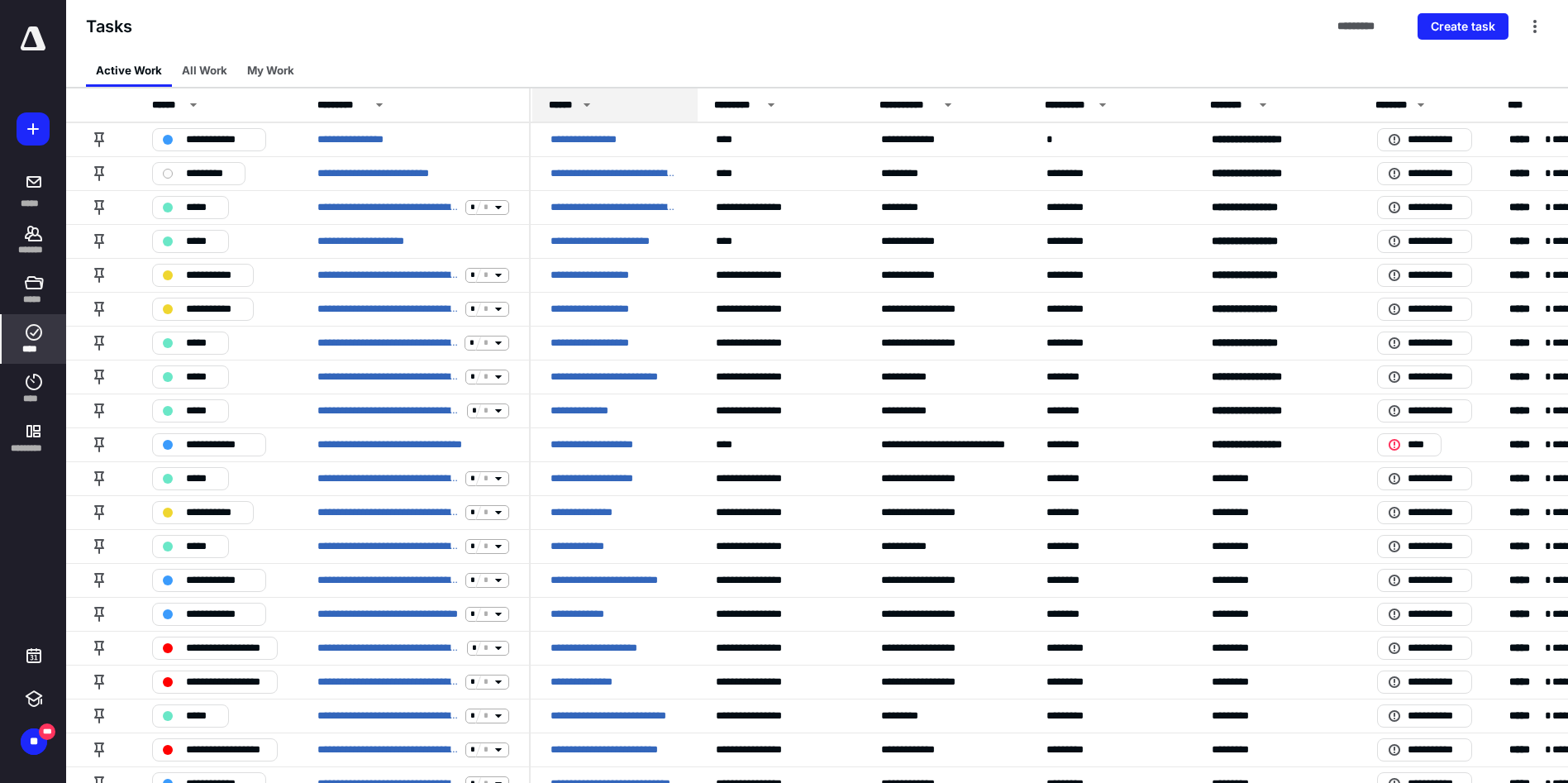 click on "******" at bounding box center [563, 105] 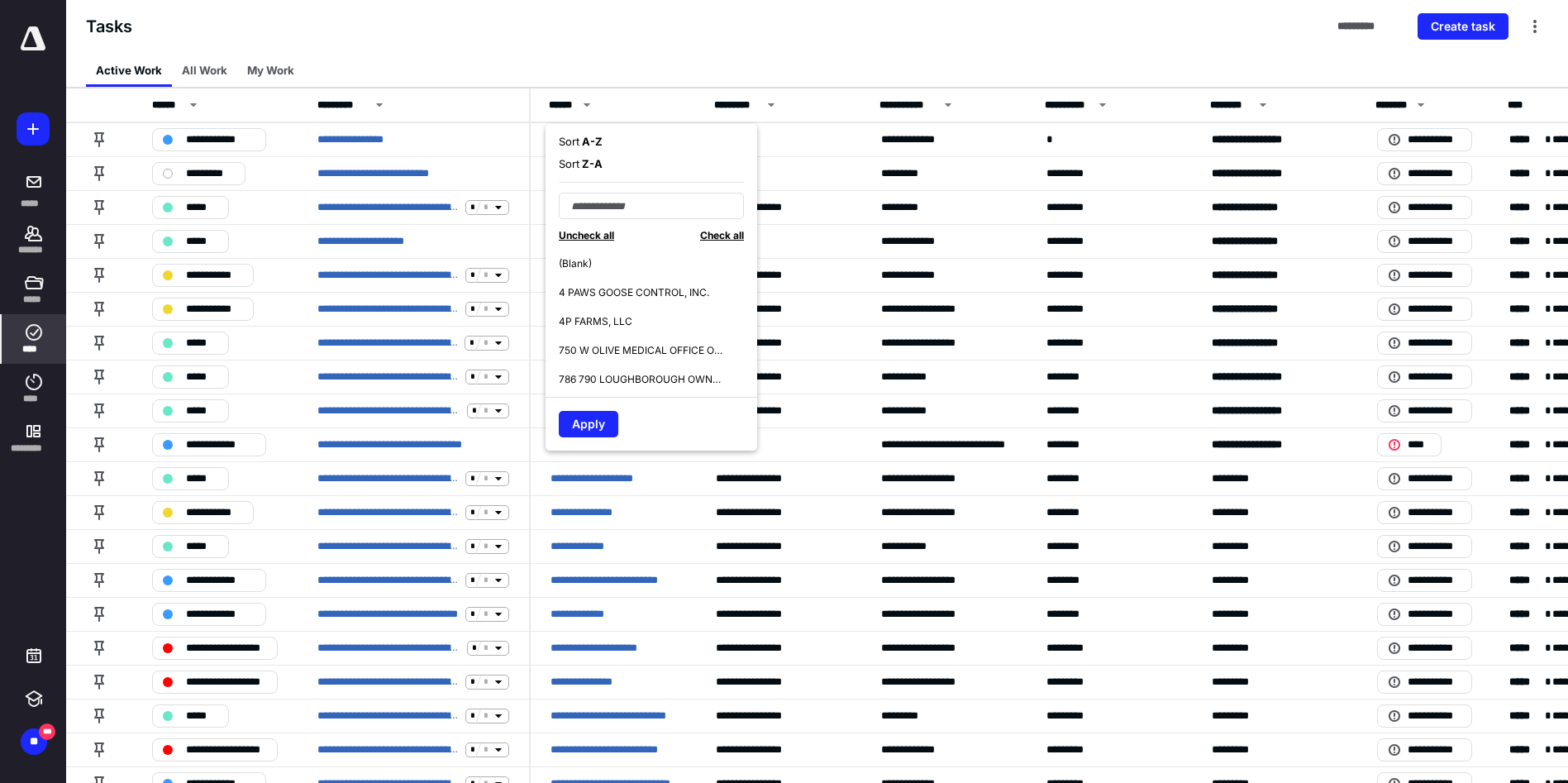 click on "A  -  Z" at bounding box center (591, 141) 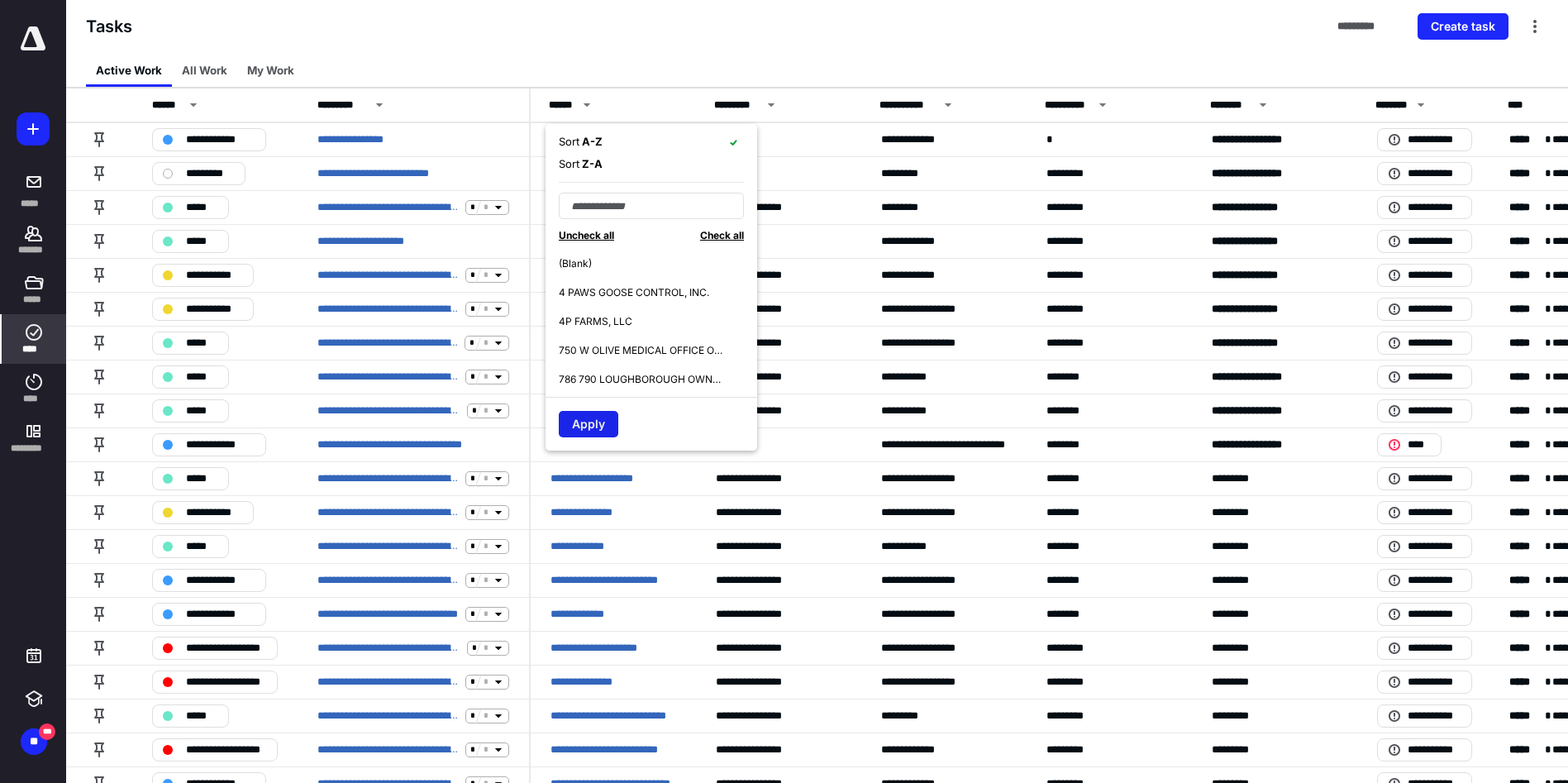 click on "Apply" at bounding box center (589, 424) 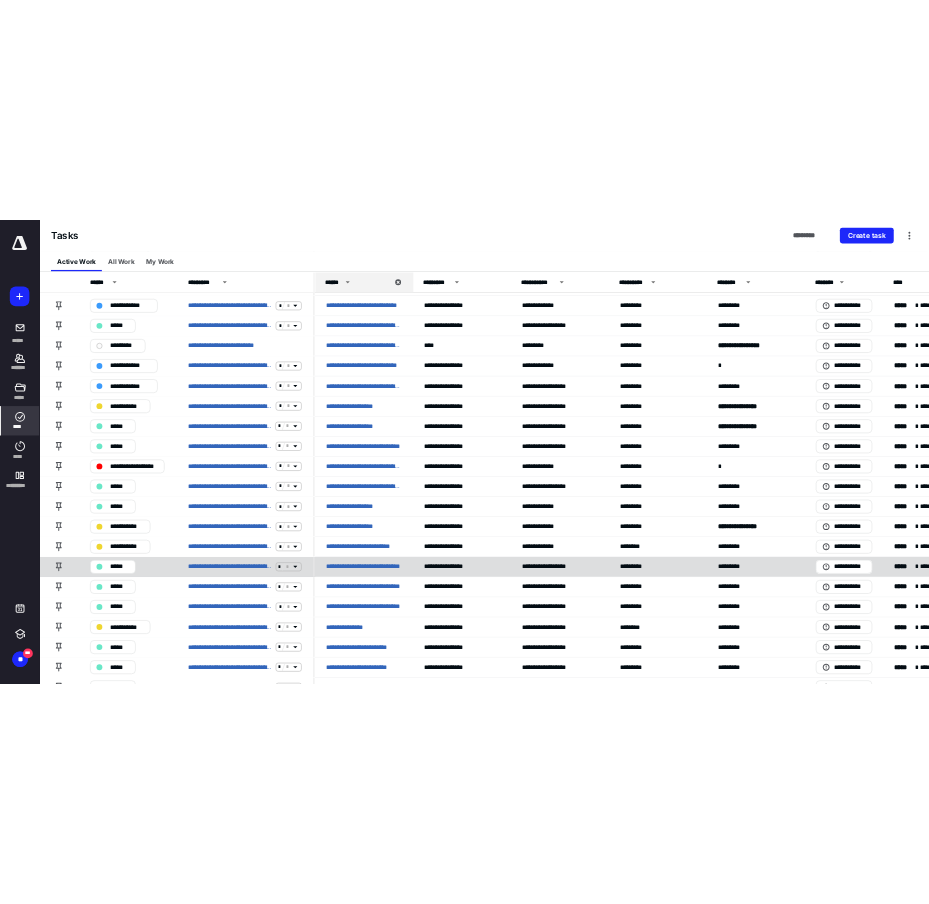 scroll, scrollTop: 2898, scrollLeft: 0, axis: vertical 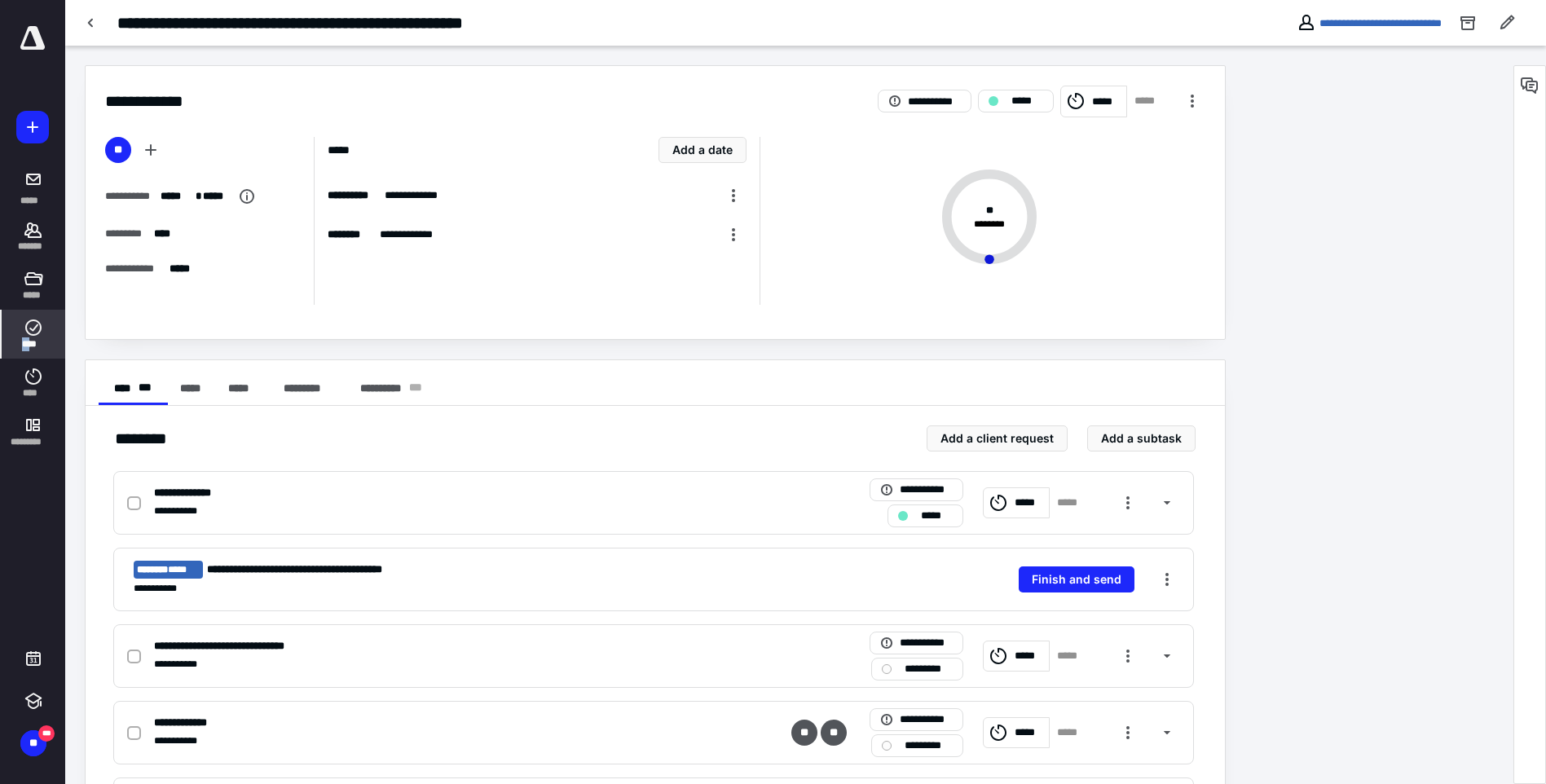 click on "****" at bounding box center (33, 334) 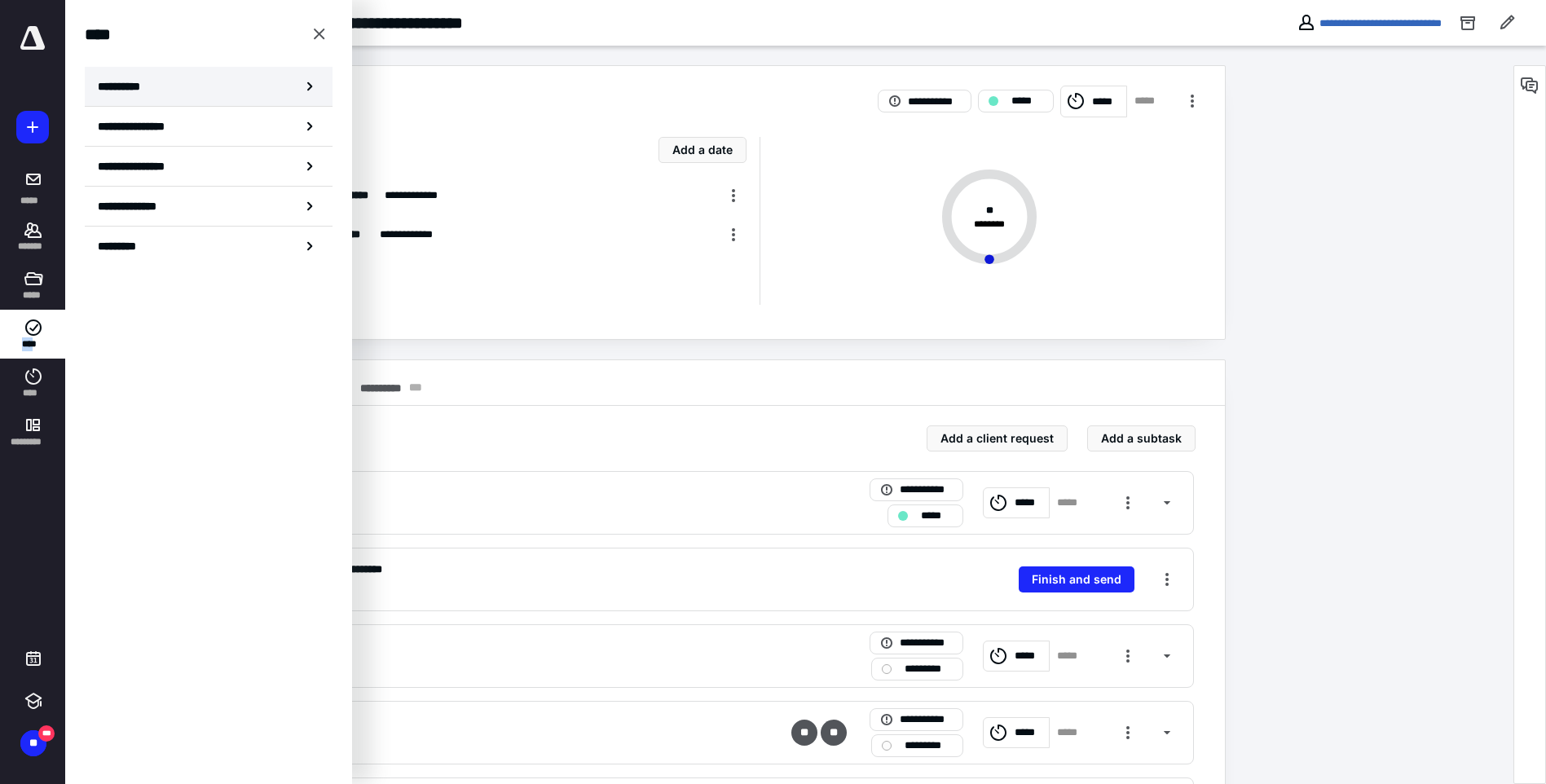 click on "**********" at bounding box center [125, 86] 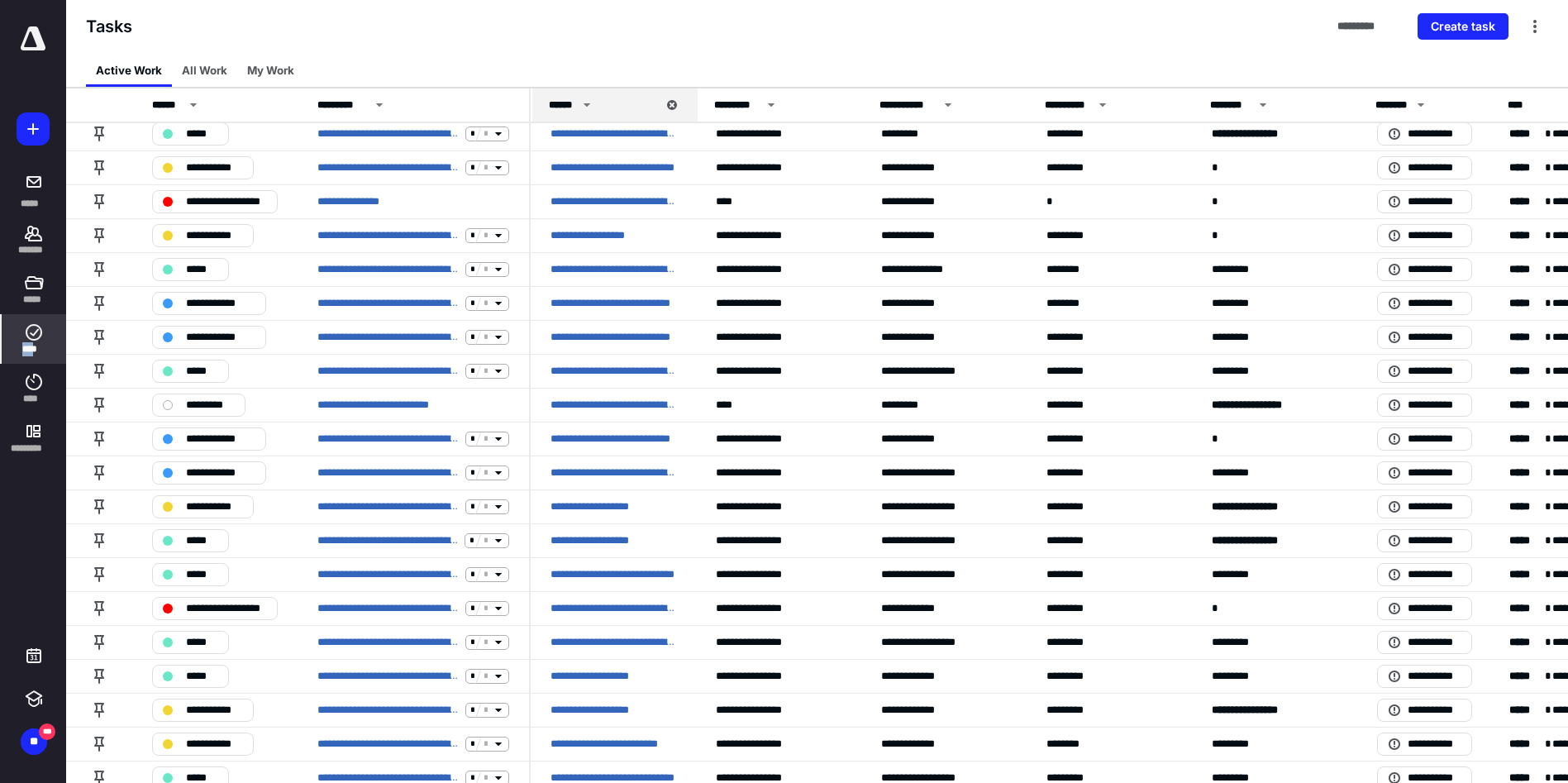 scroll, scrollTop: 2810, scrollLeft: 0, axis: vertical 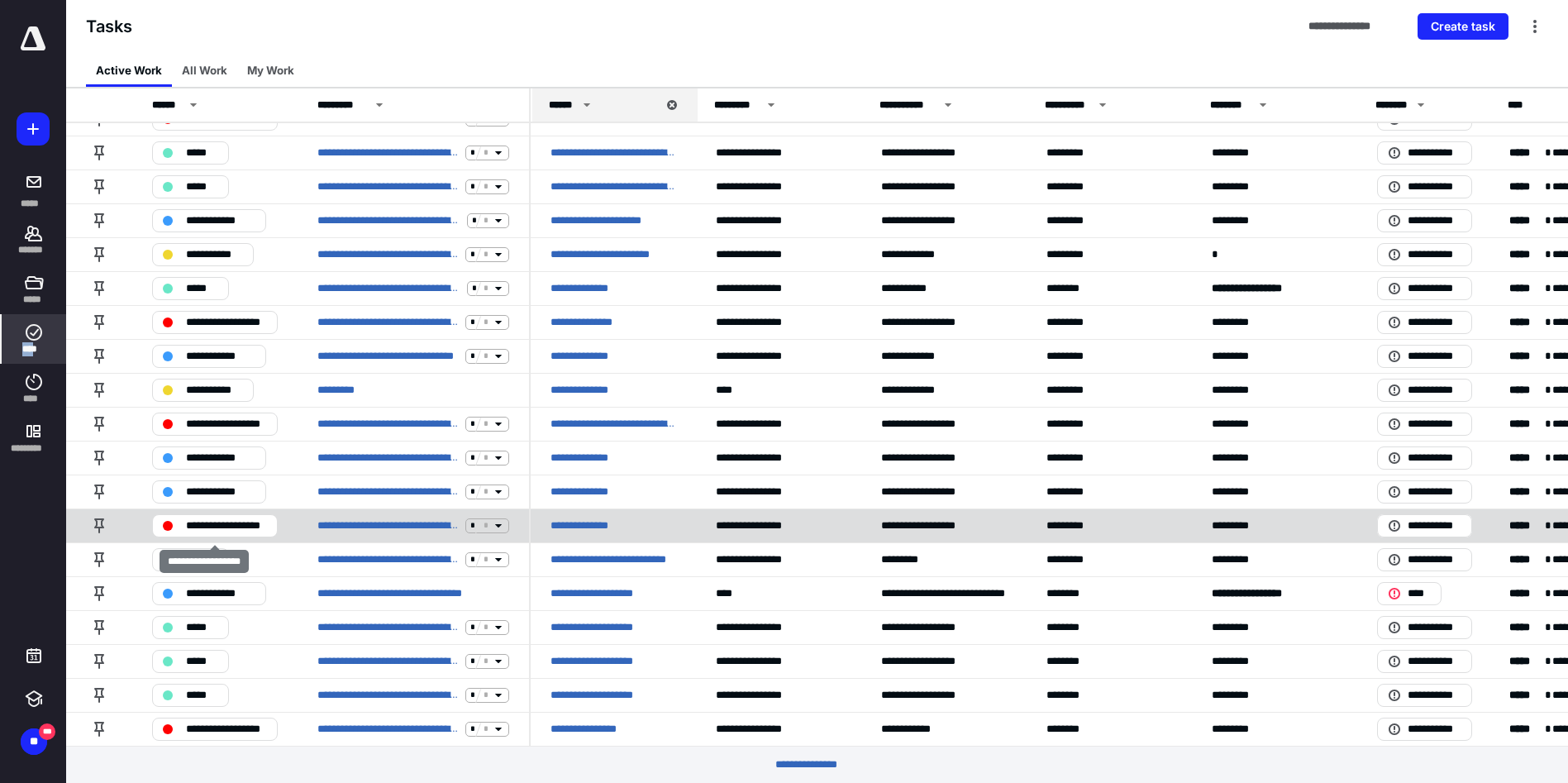 click on "**********" at bounding box center (226, 526) 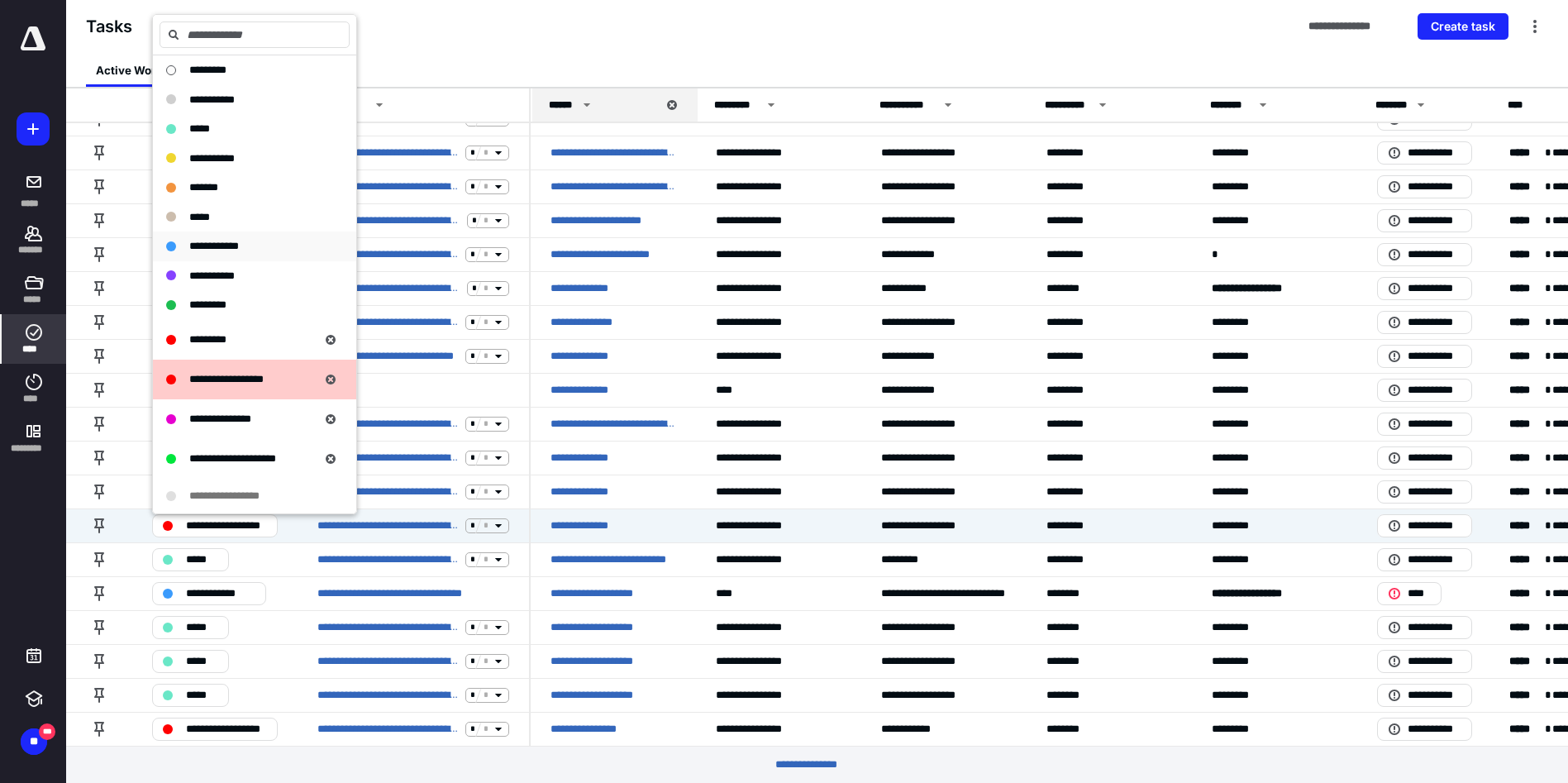 click on "**********" at bounding box center [214, 246] 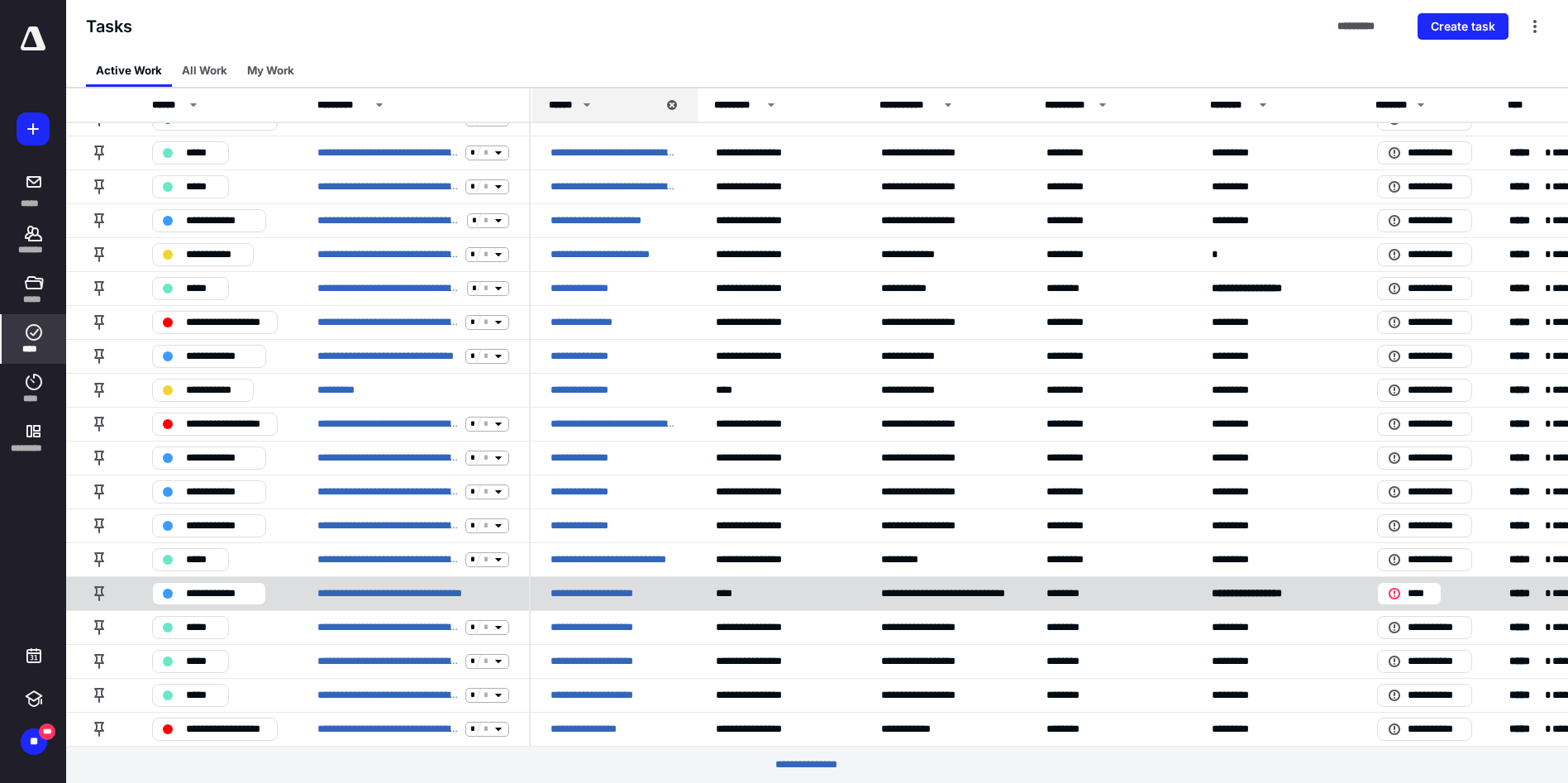 click on "**********" at bounding box center [613, 594] 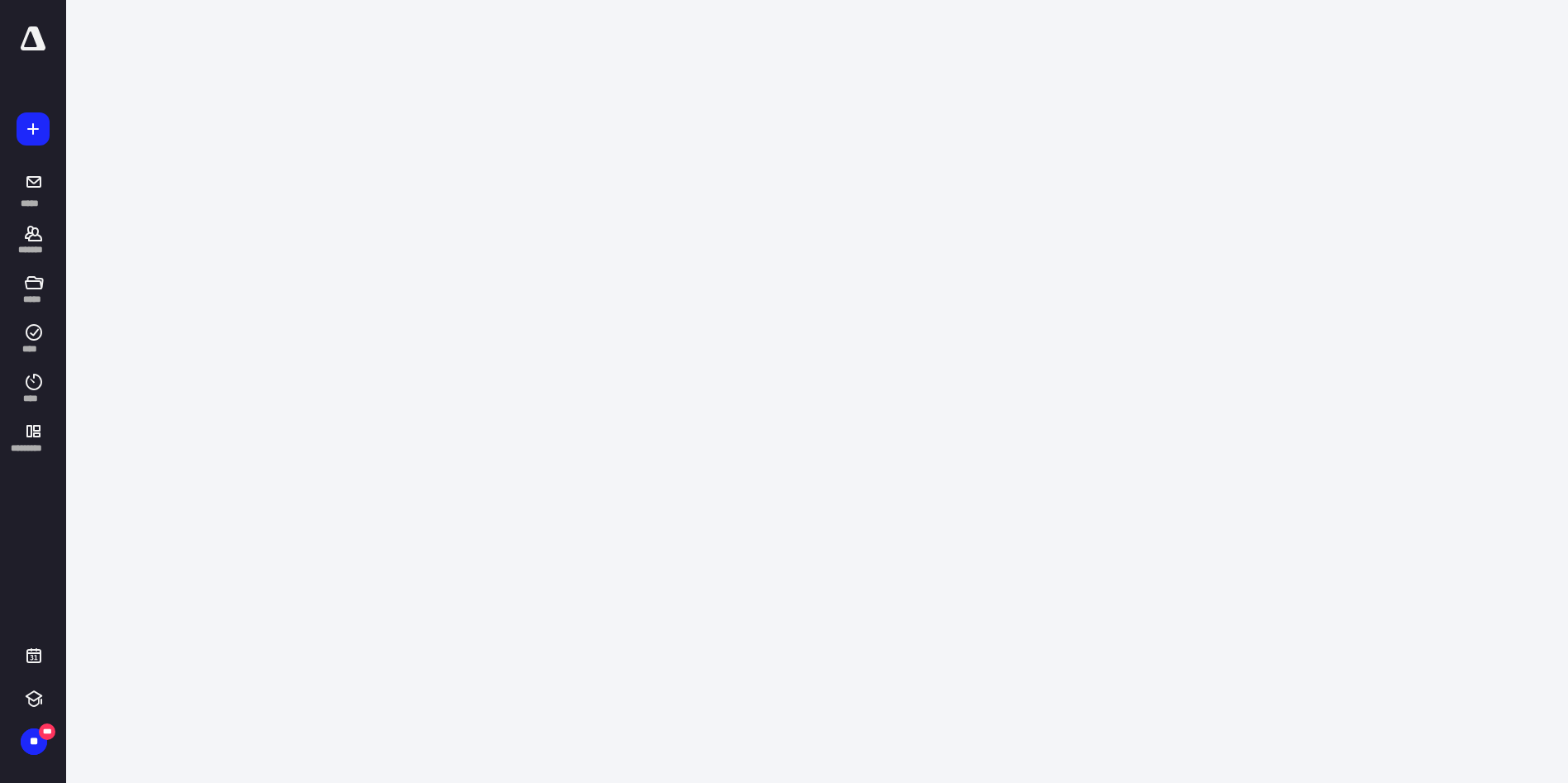scroll, scrollTop: 0, scrollLeft: 0, axis: both 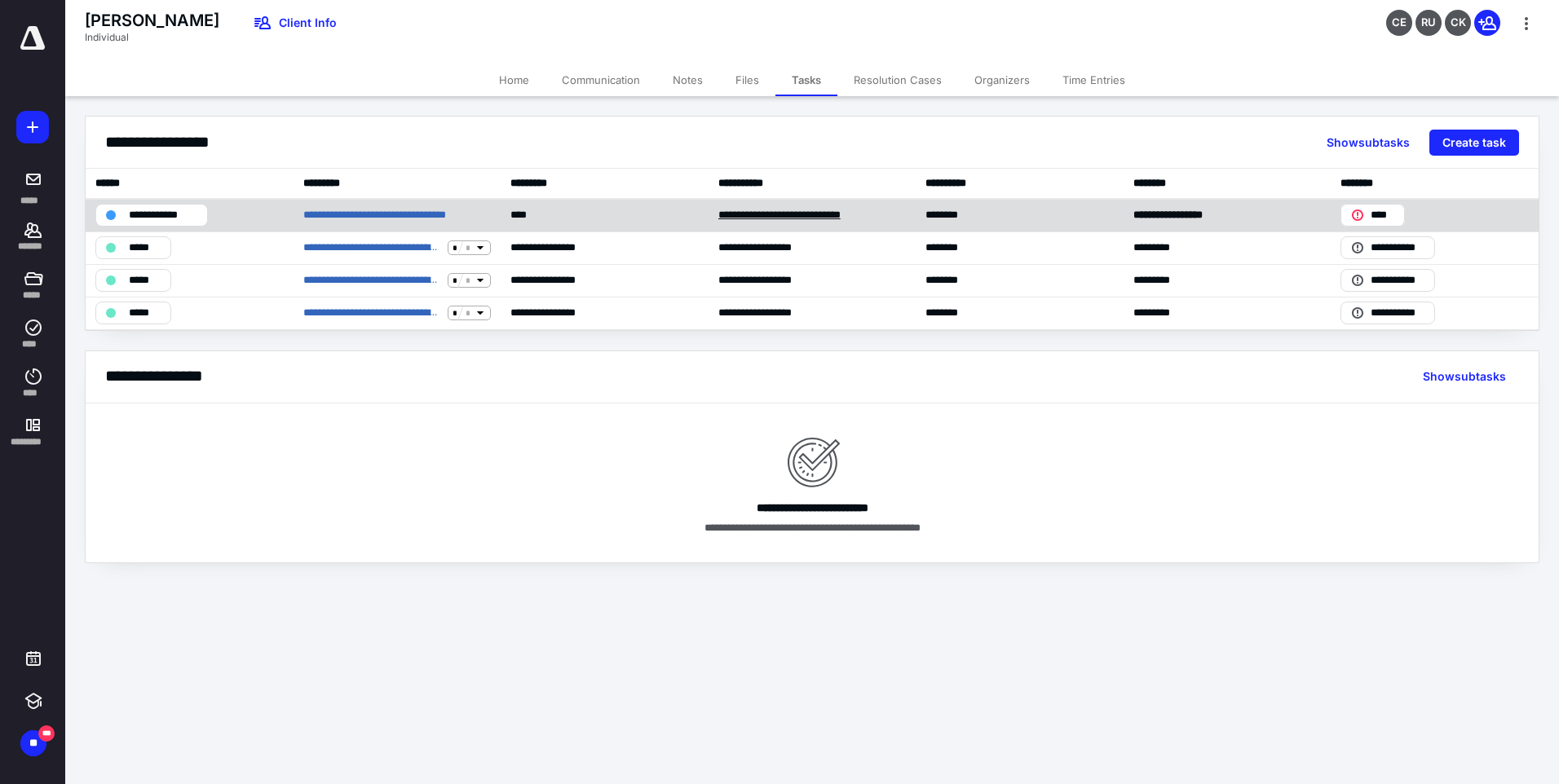 click on "**********" at bounding box center (797, 215) 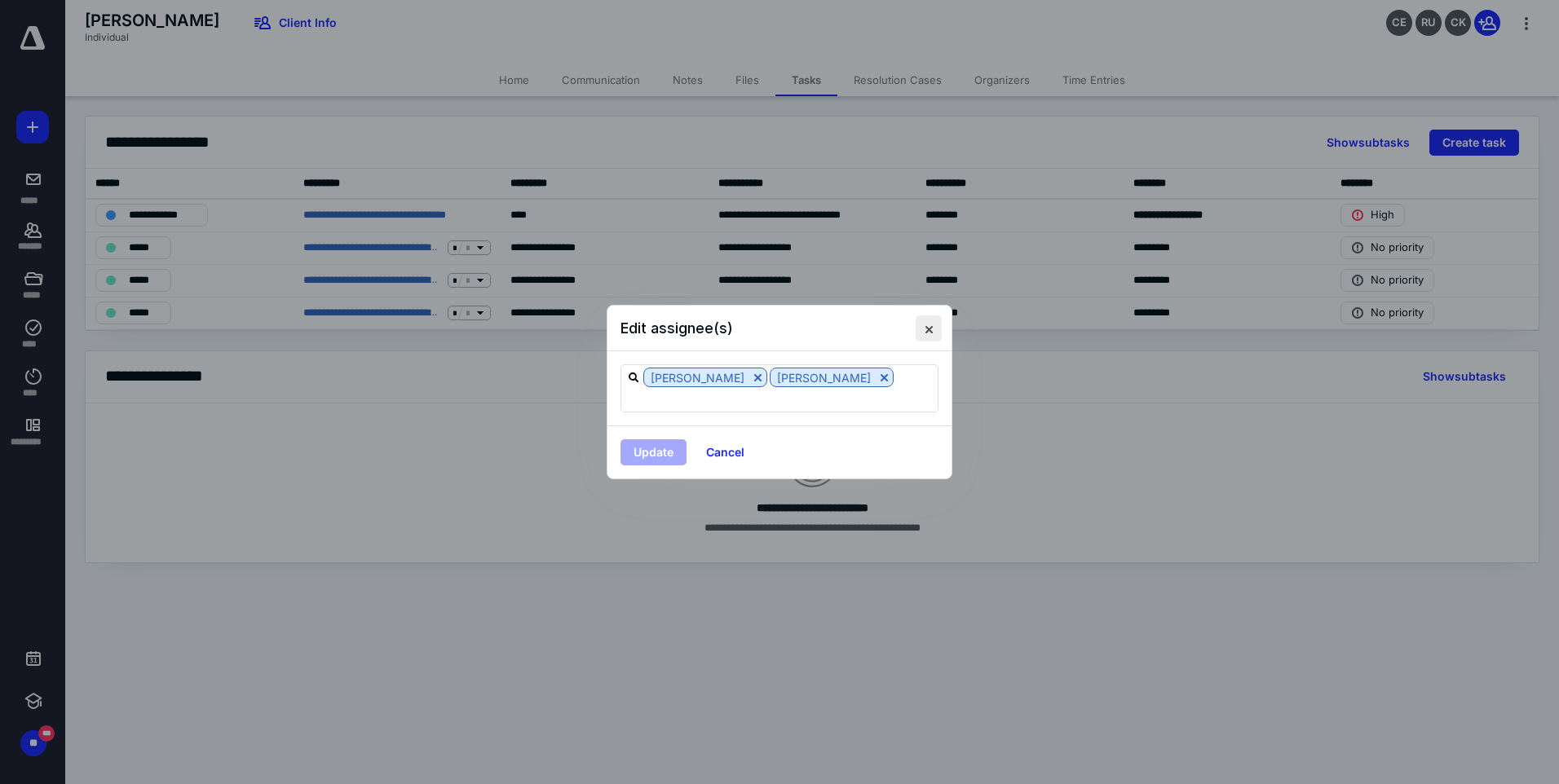 click at bounding box center (929, 328) 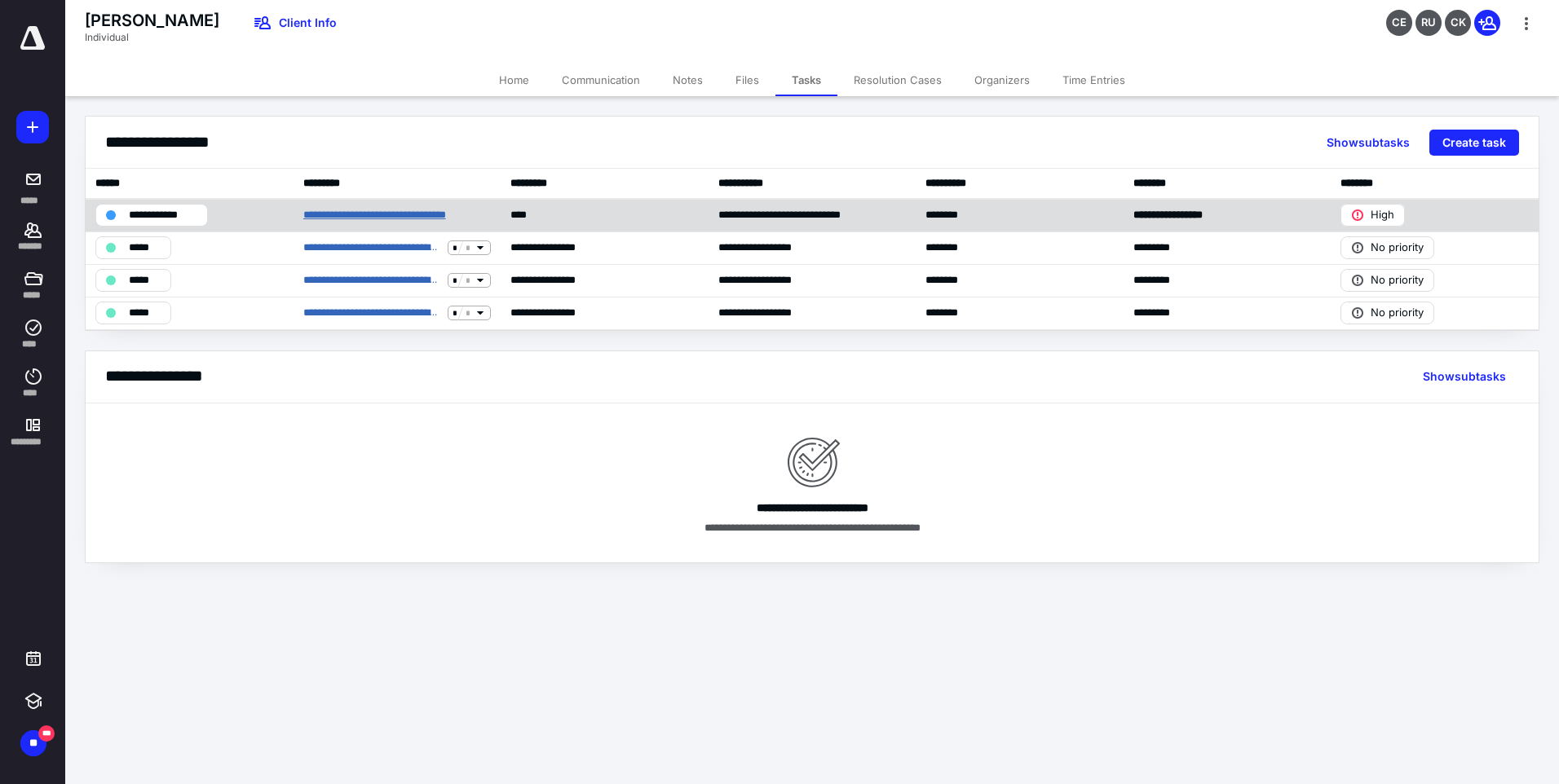 click on "**********" at bounding box center [397, 215] 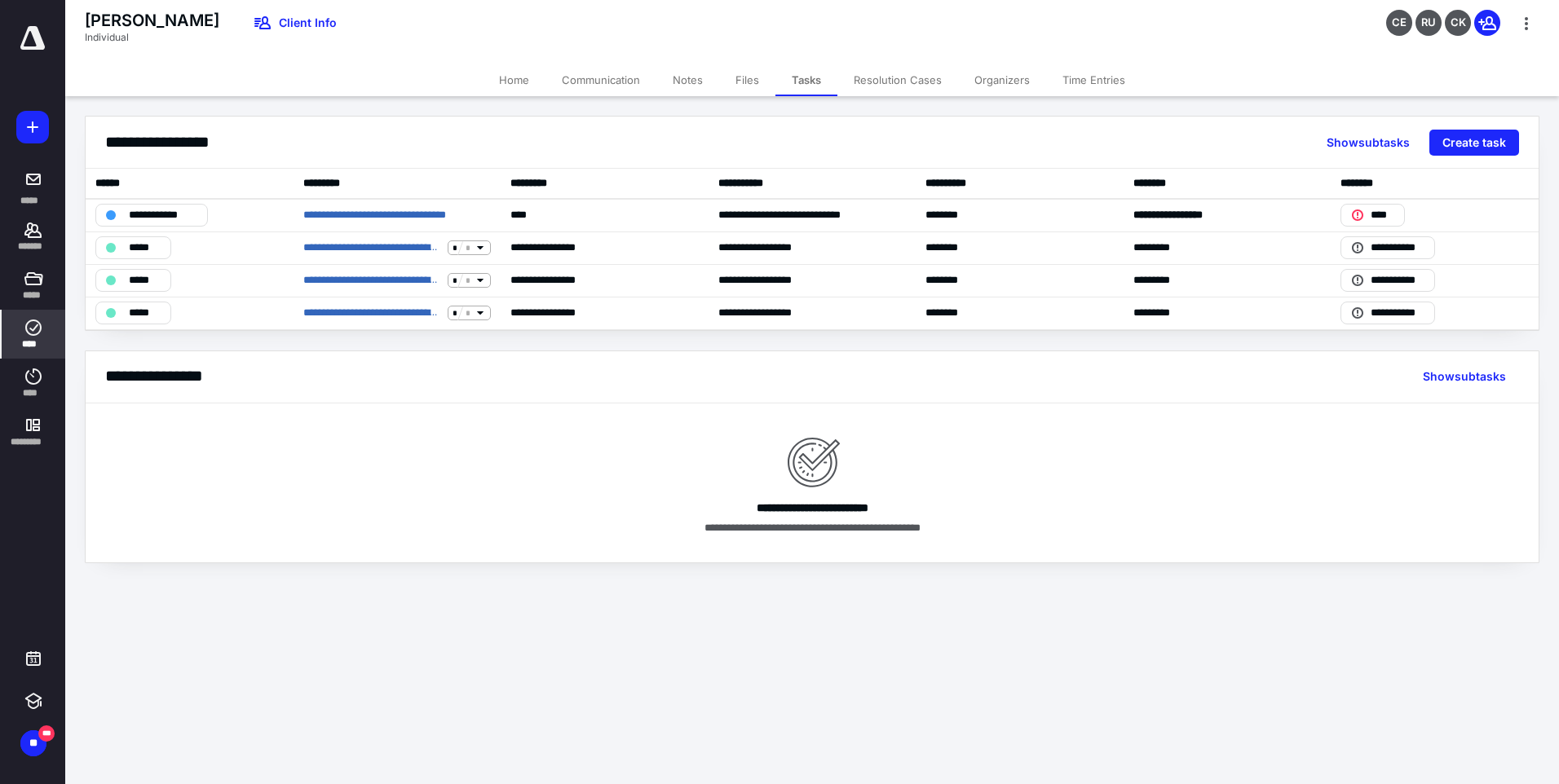 click 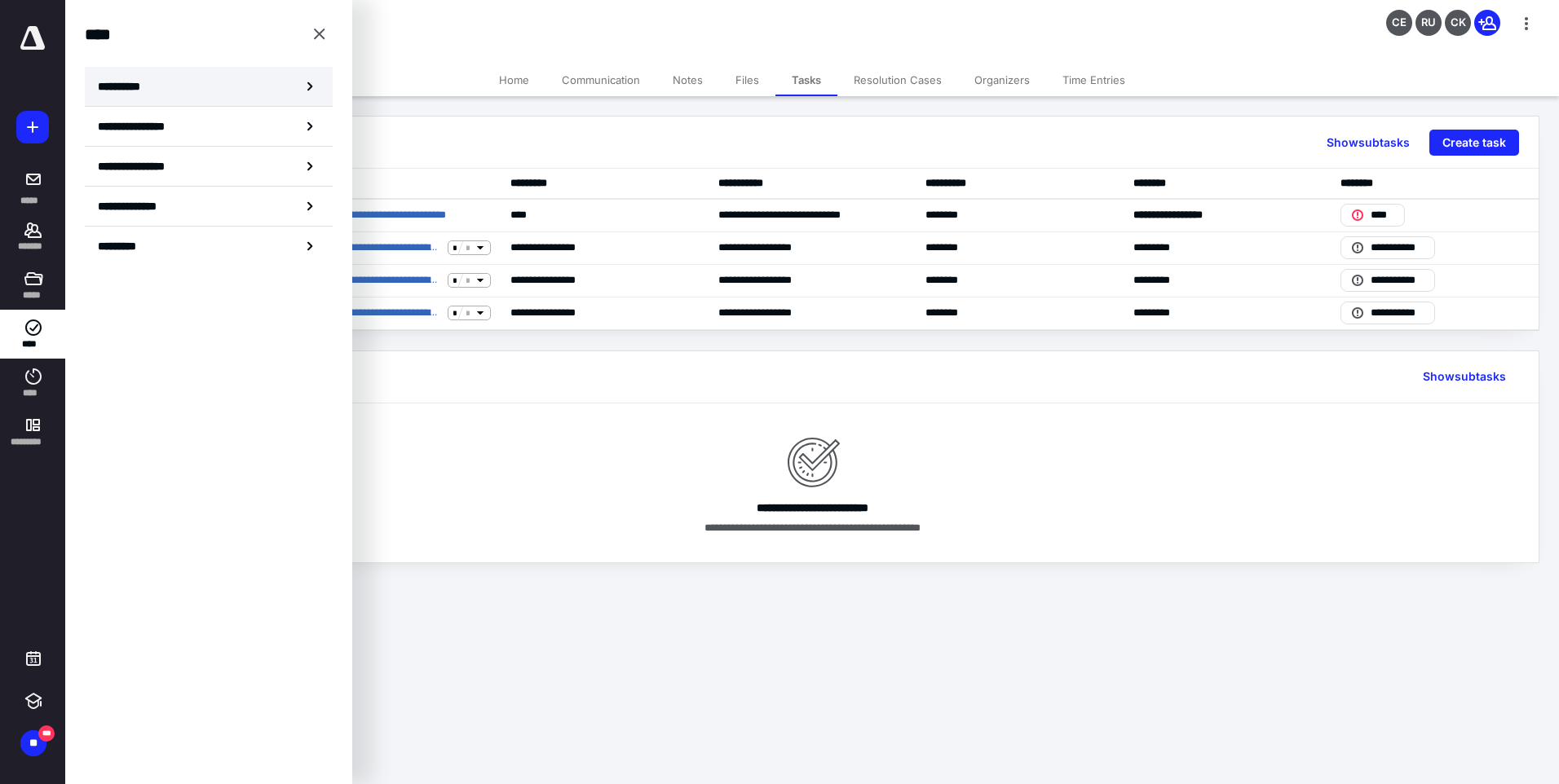 click on "**********" at bounding box center [125, 86] 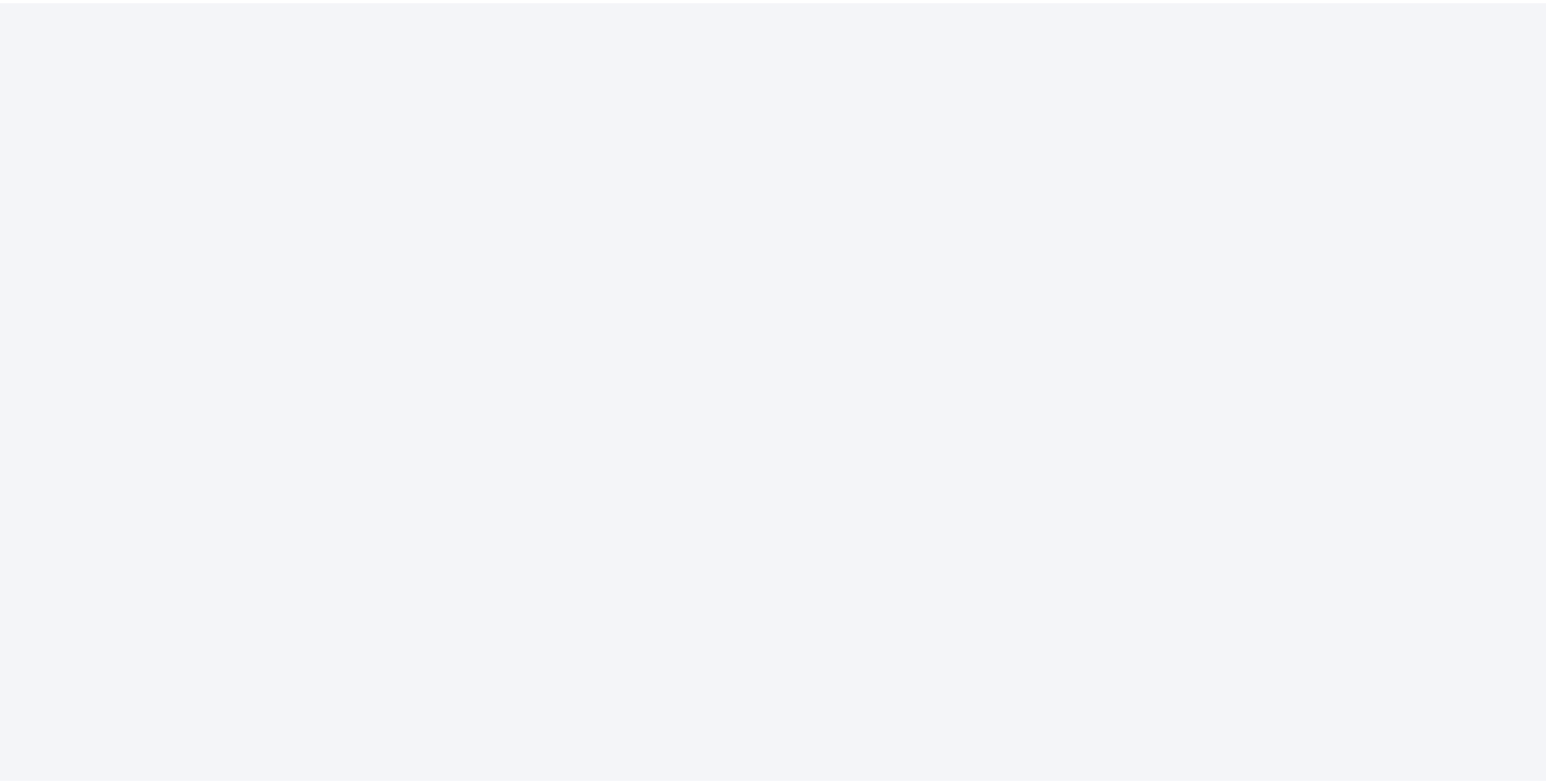 scroll, scrollTop: 0, scrollLeft: 0, axis: both 